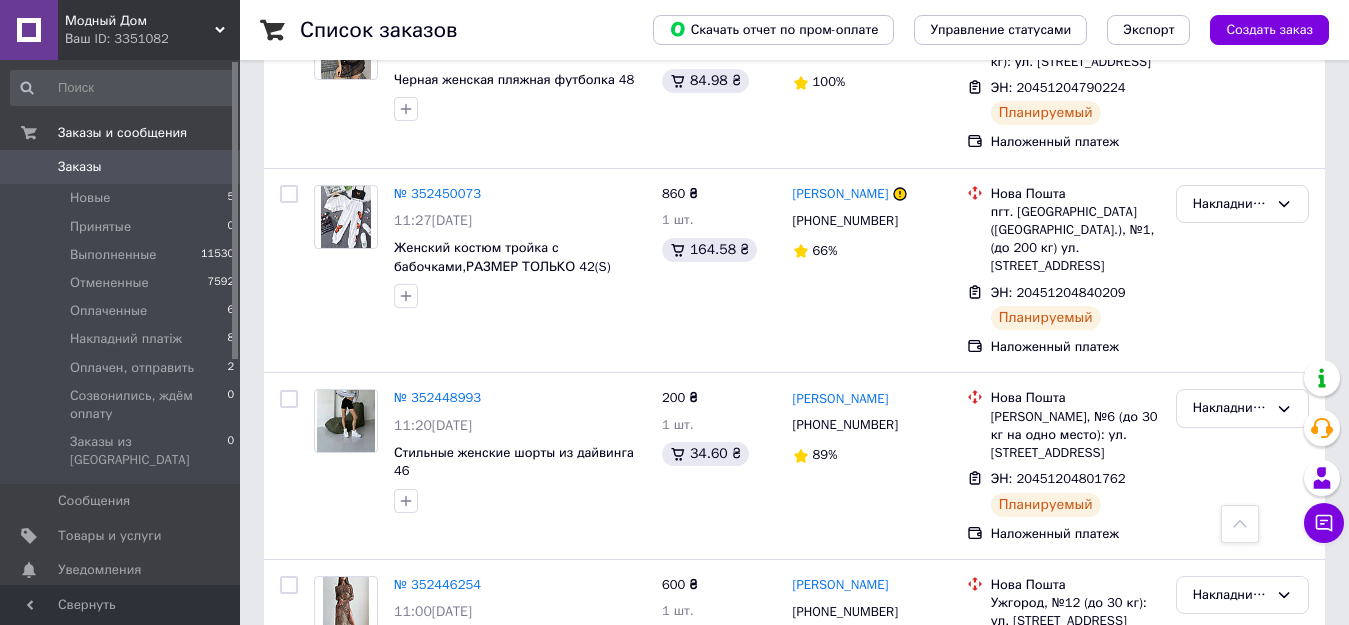 scroll, scrollTop: 1200, scrollLeft: 0, axis: vertical 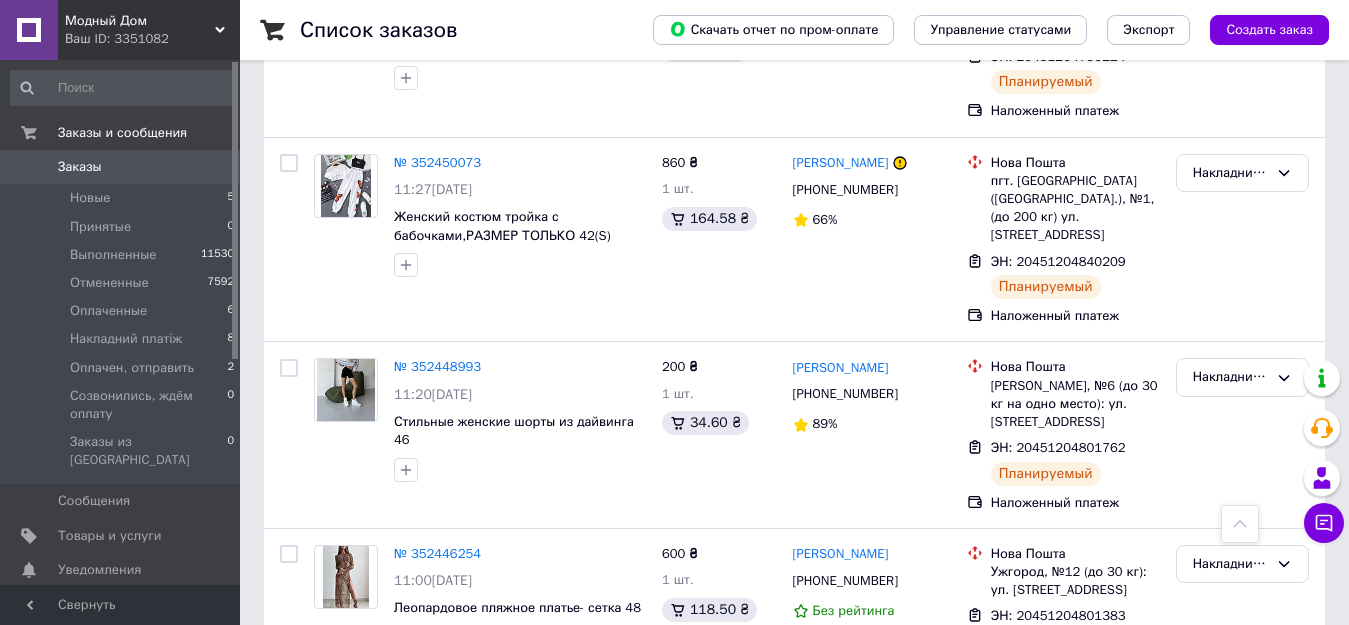 drag, startPoint x: 97, startPoint y: 313, endPoint x: 256, endPoint y: 18, distance: 335.12088 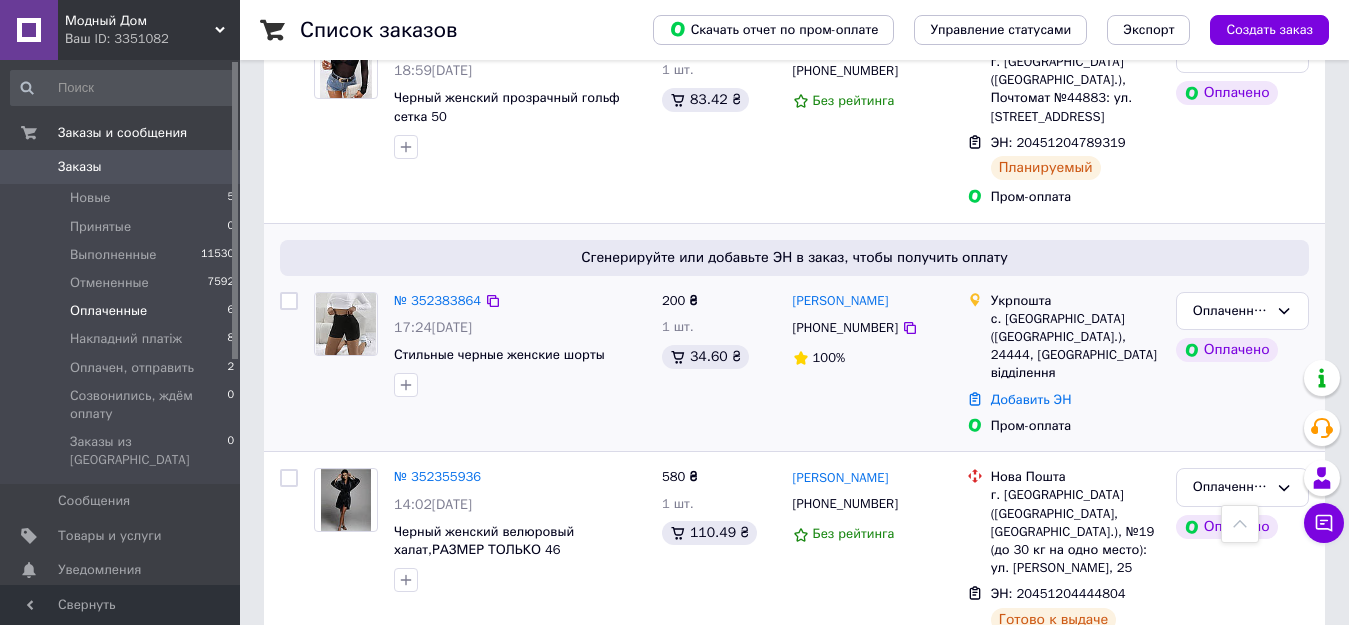 scroll, scrollTop: 500, scrollLeft: 0, axis: vertical 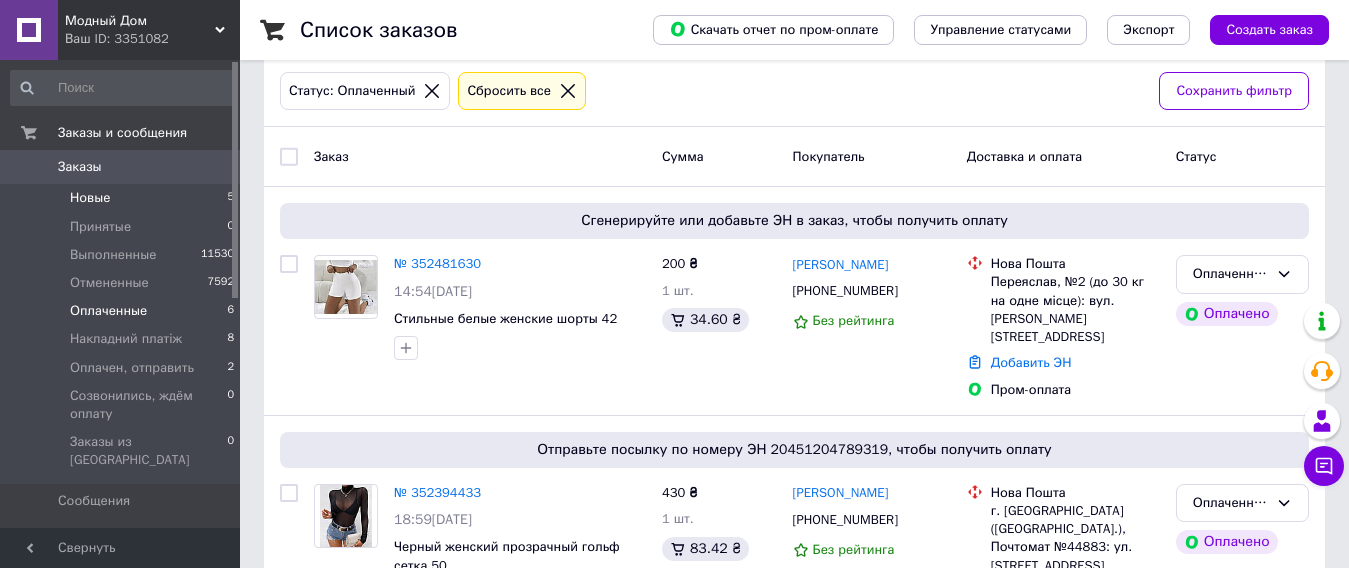 click on "Новые" at bounding box center [90, 198] 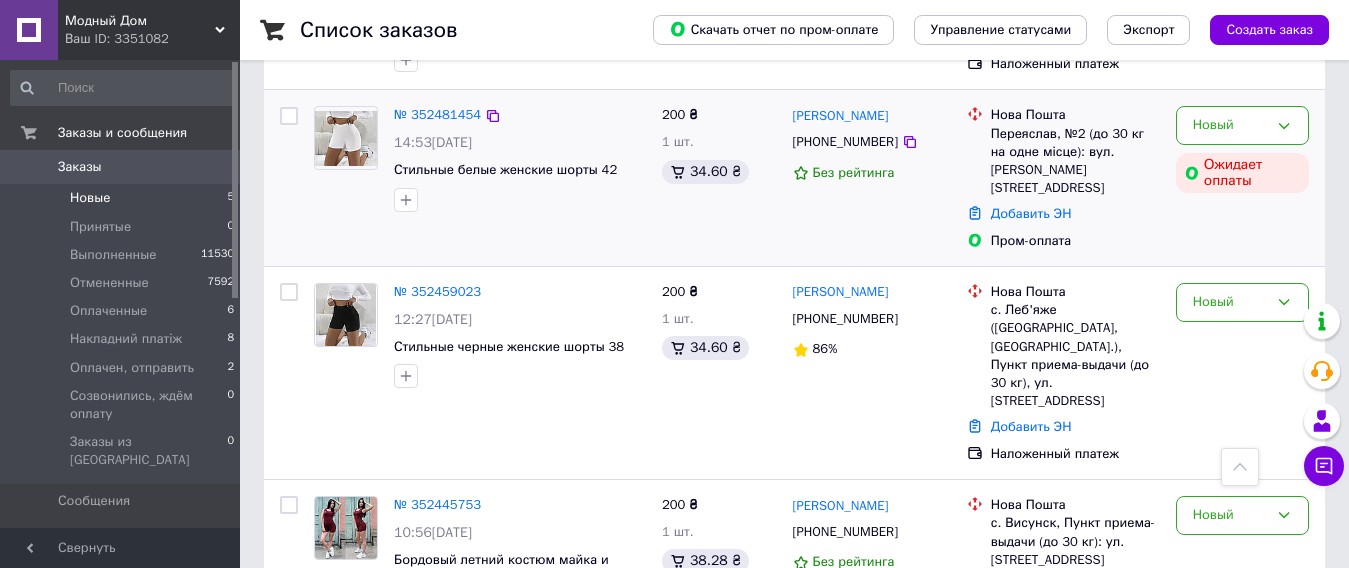 scroll, scrollTop: 549, scrollLeft: 0, axis: vertical 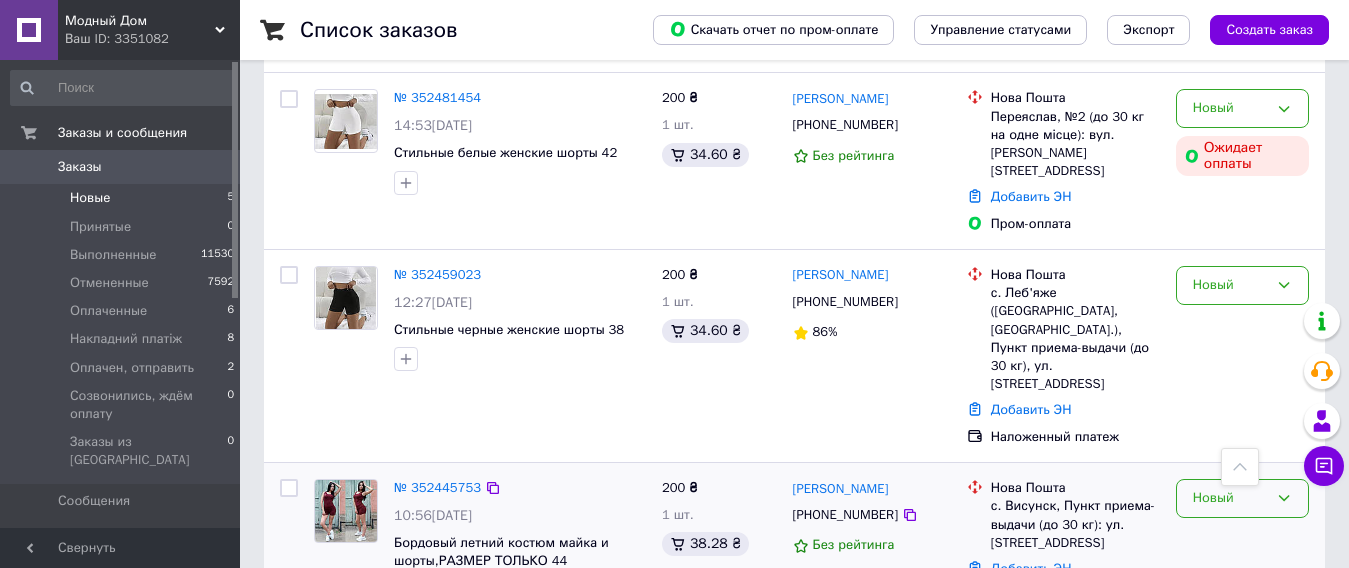 click on "Новый" at bounding box center (1230, 498) 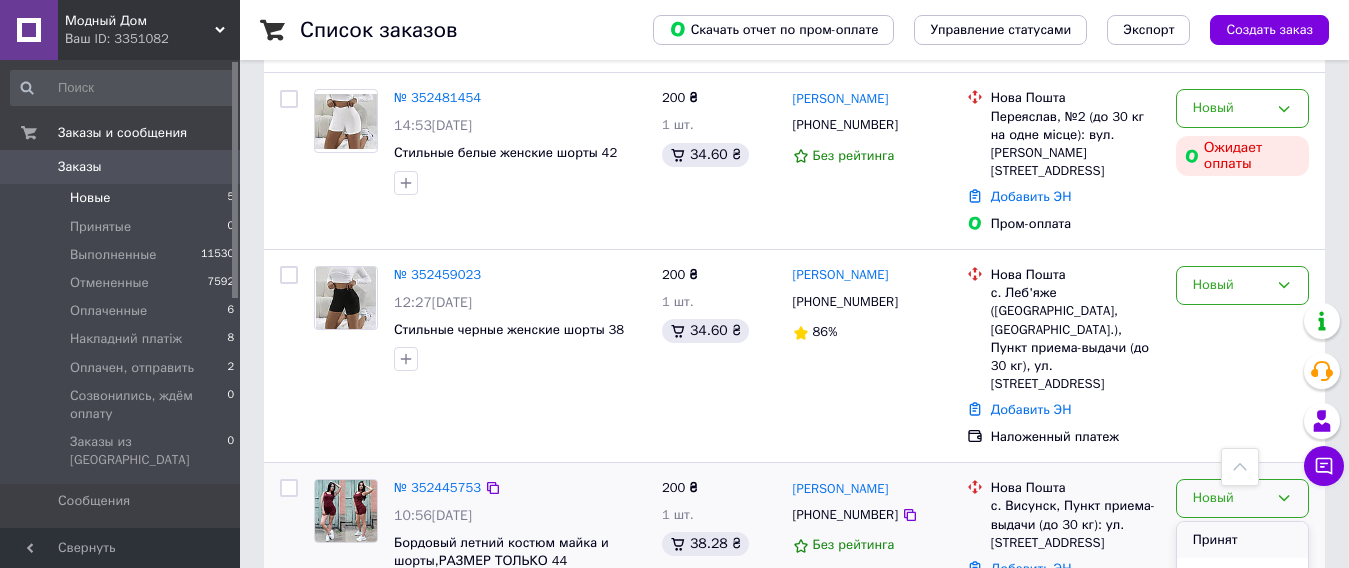 click on "Принят" at bounding box center [1242, 540] 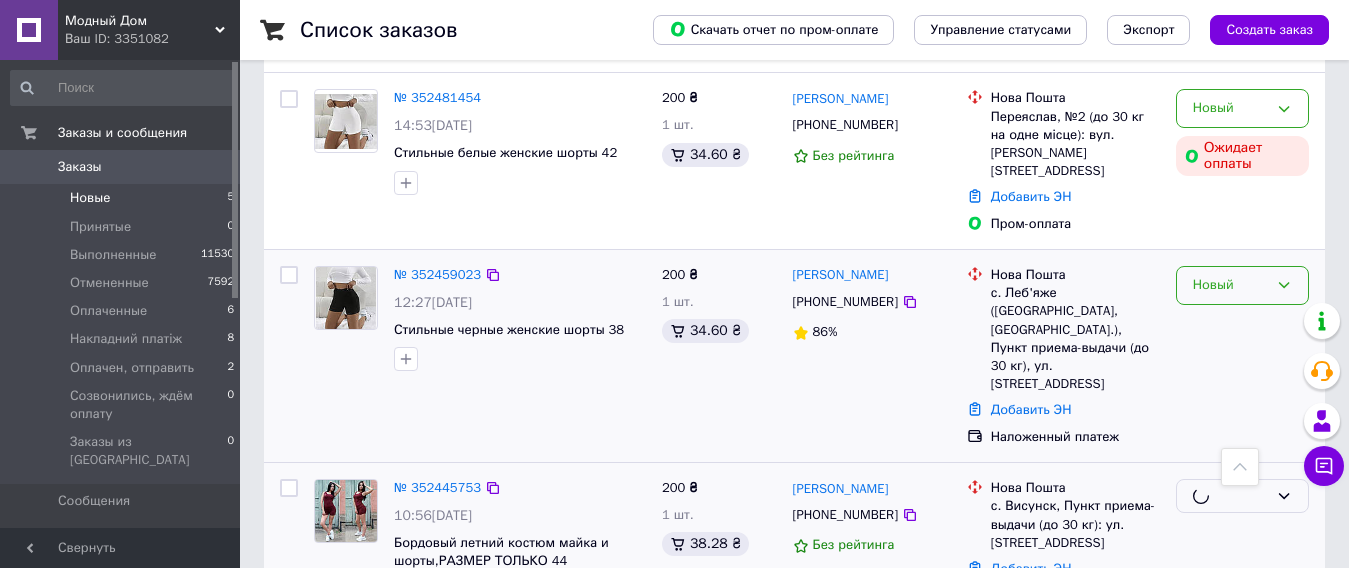 click on "Новый" at bounding box center (1230, 285) 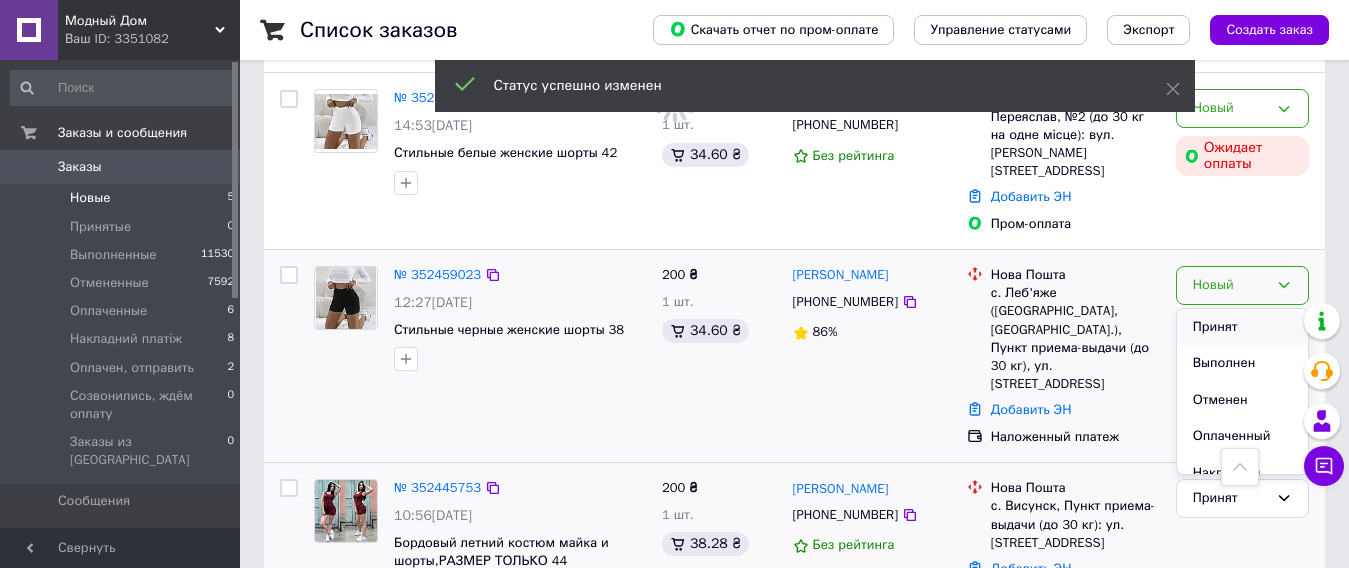 click on "Принят" at bounding box center (1242, 327) 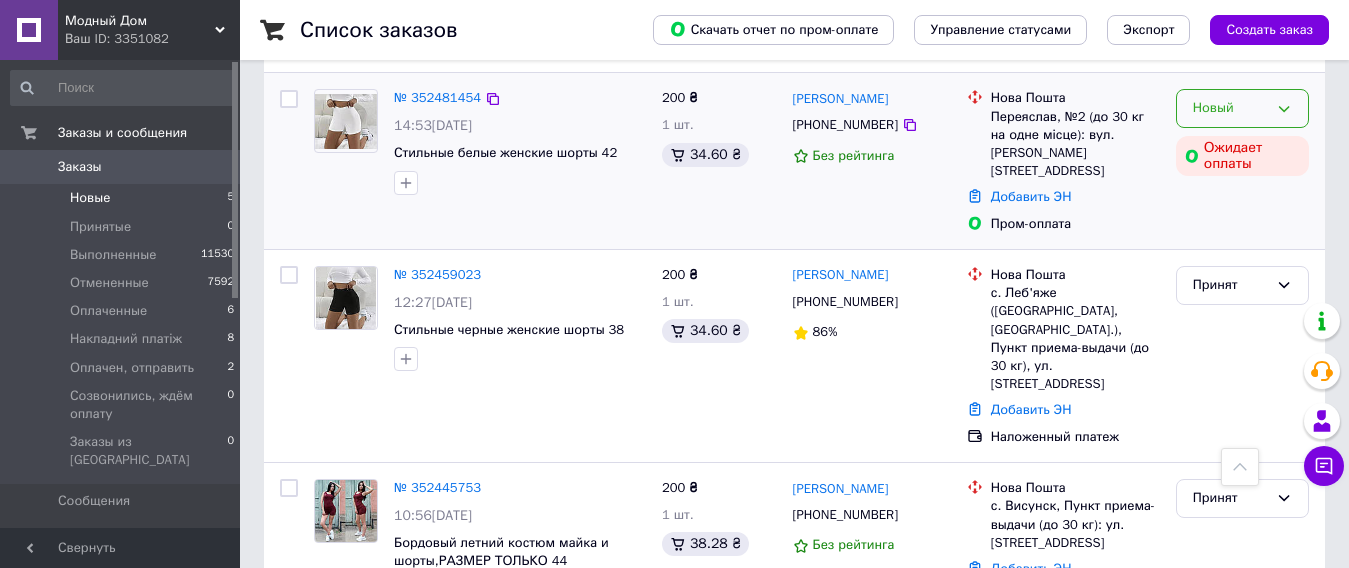 scroll, scrollTop: 524, scrollLeft: 0, axis: vertical 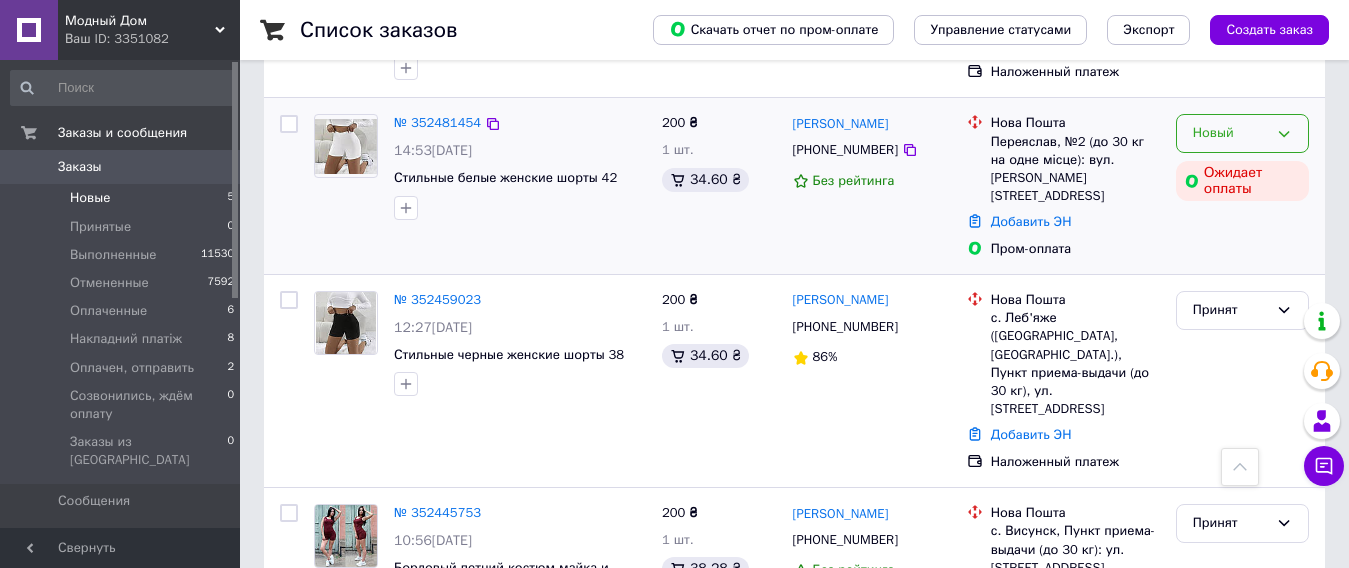 click on "Новый" at bounding box center (1230, 133) 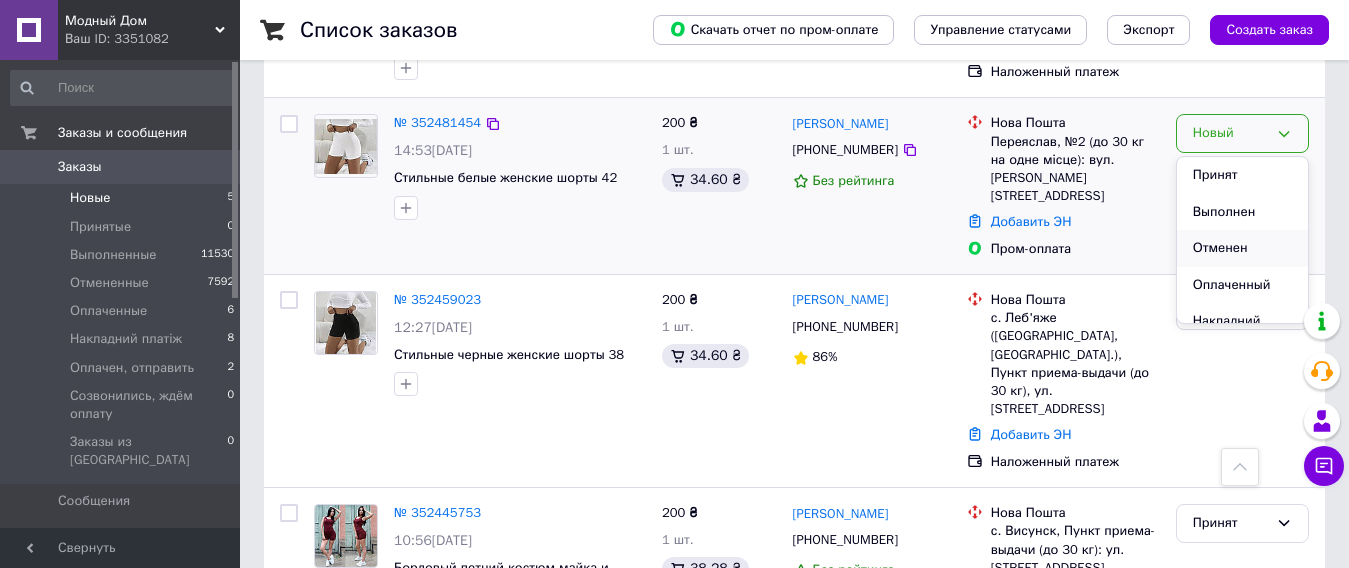 scroll, scrollTop: 349, scrollLeft: 0, axis: vertical 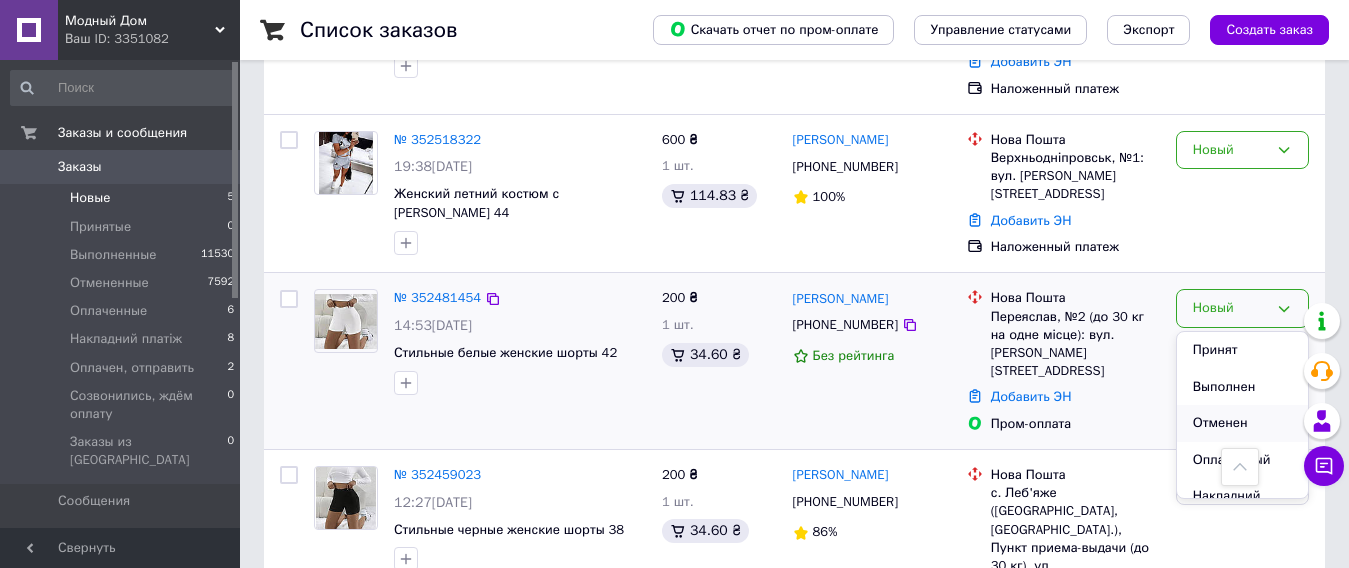 click on "Отменен" at bounding box center (1242, 423) 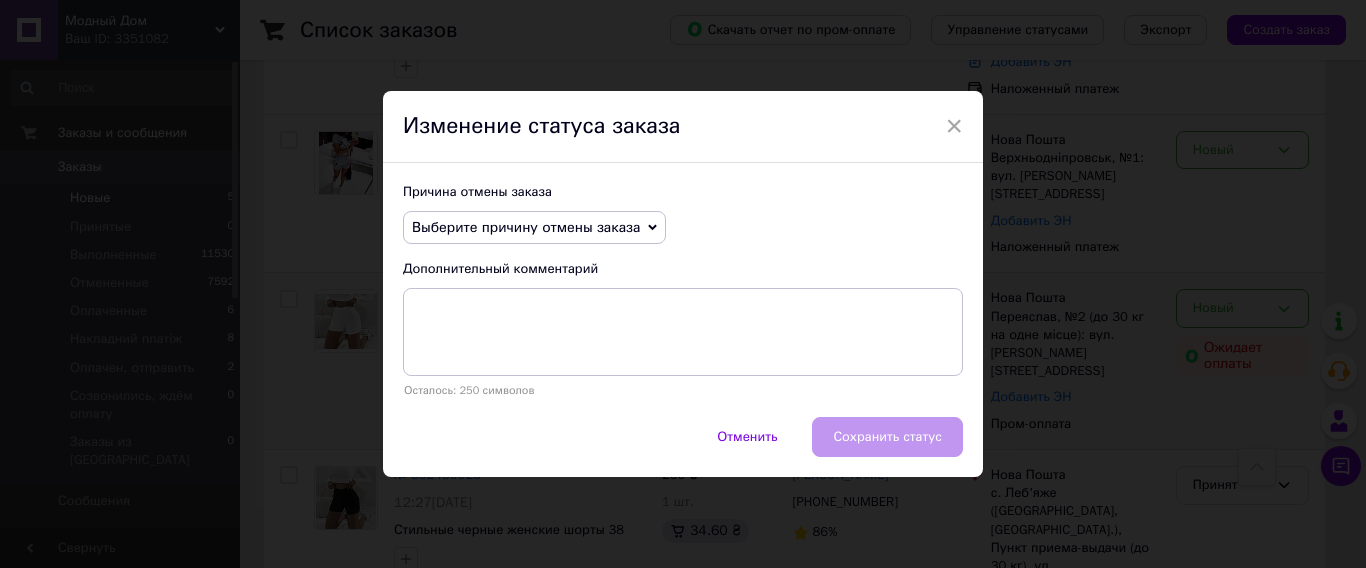 click on "Выберите причину отмены заказа" at bounding box center (526, 227) 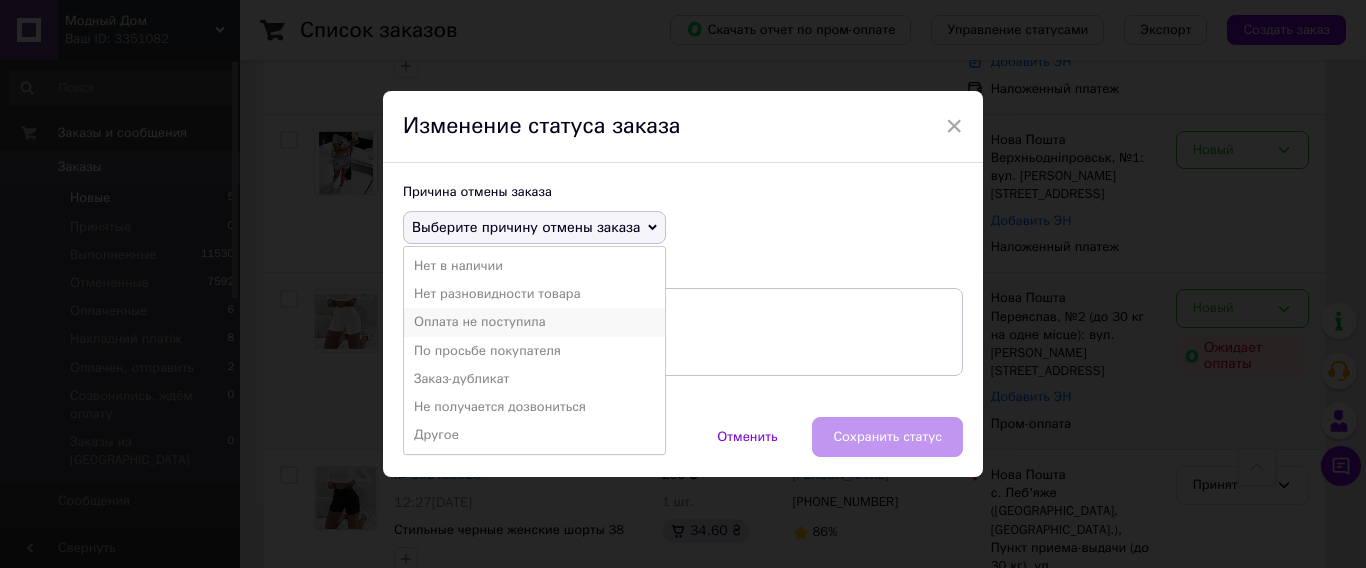 click on "Оплата не поступила" at bounding box center [534, 322] 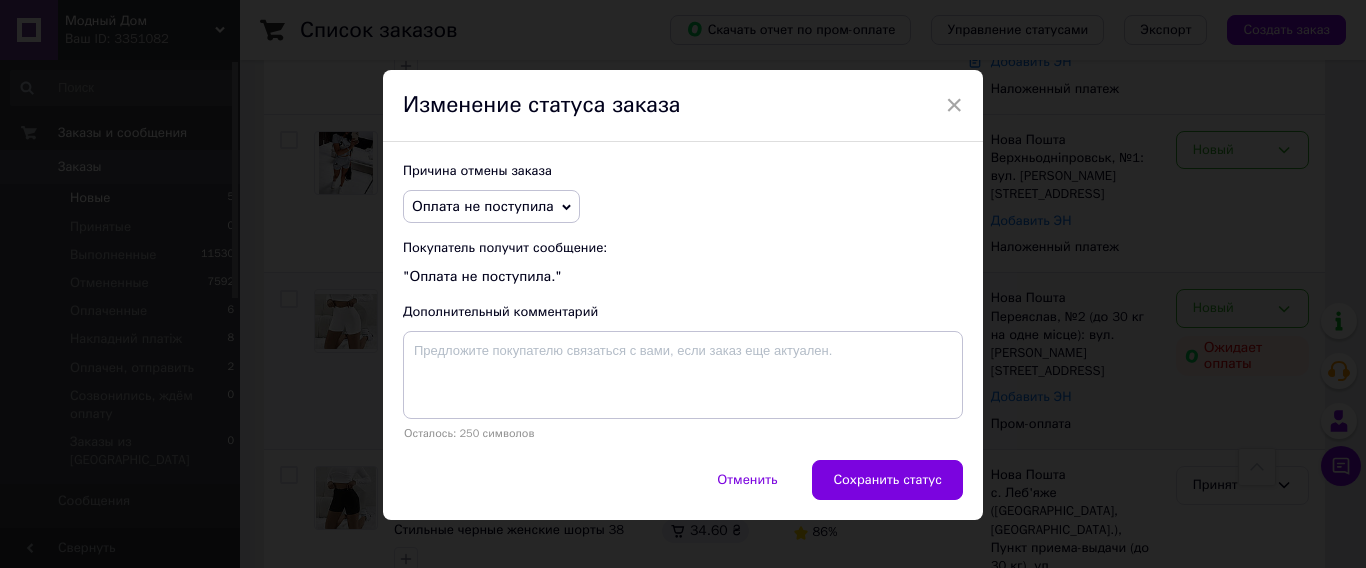 click on "Сохранить статус" at bounding box center [887, 480] 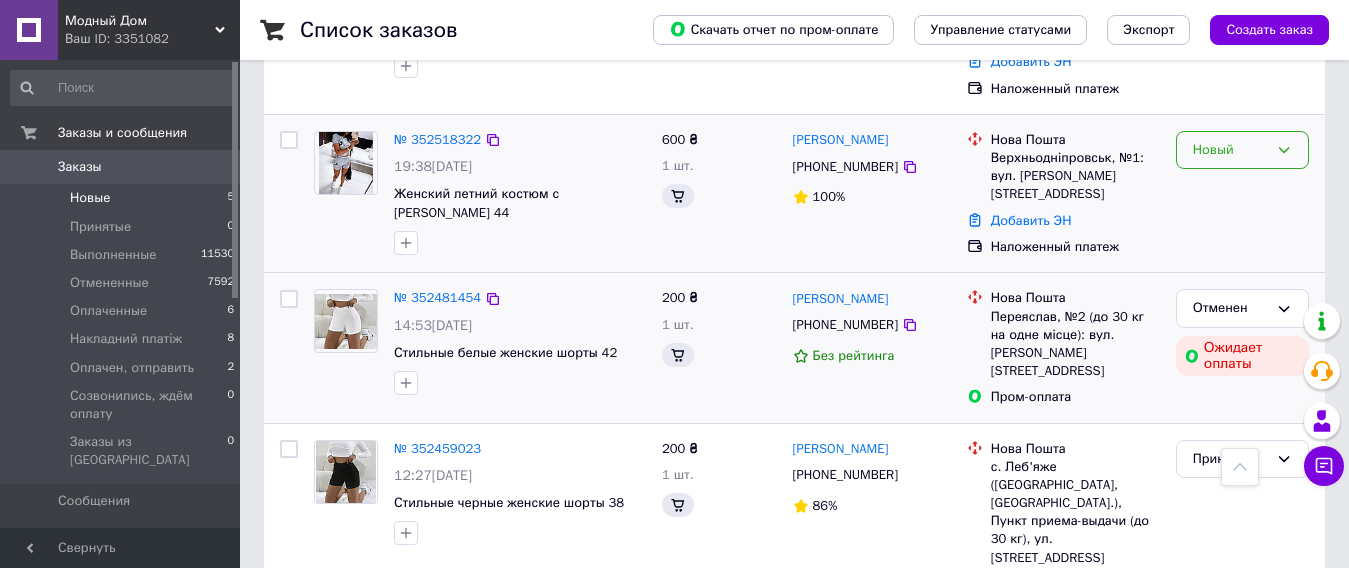click on "Новый" at bounding box center [1230, 150] 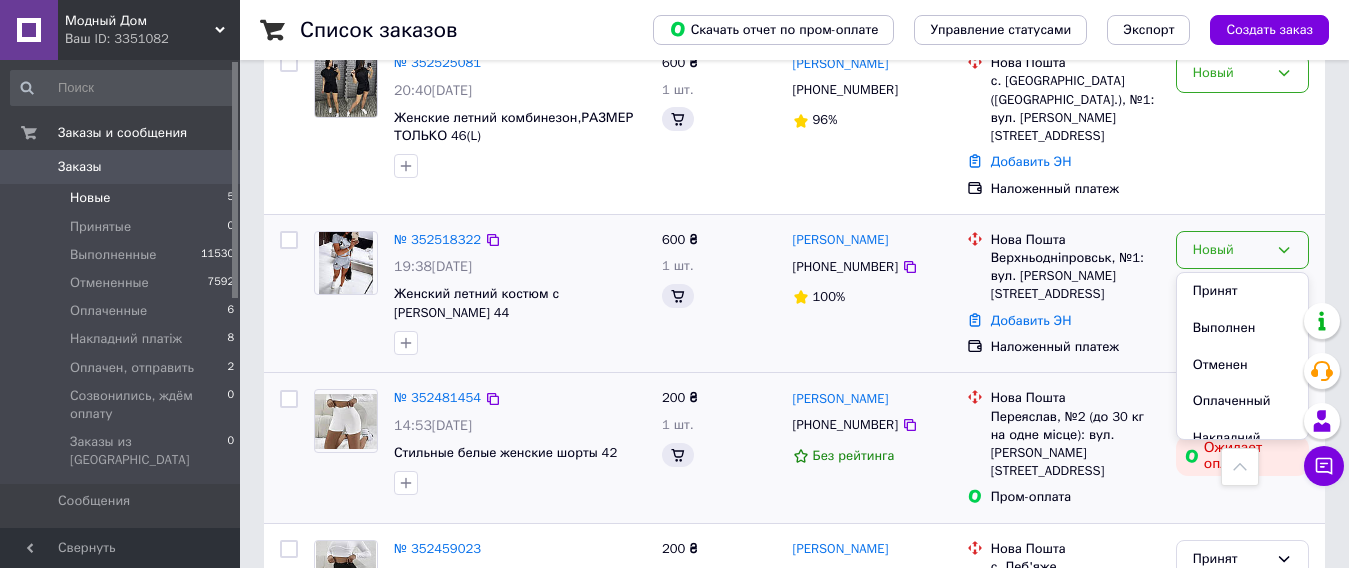 click on "Принят" at bounding box center (1242, 291) 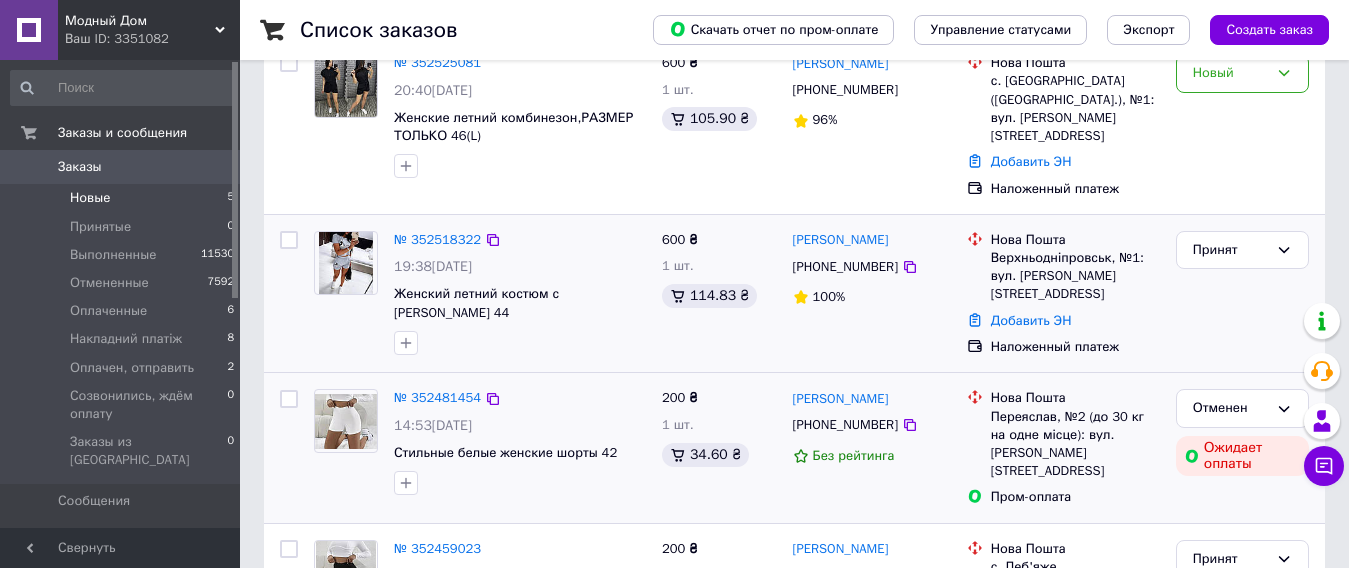 scroll, scrollTop: 49, scrollLeft: 0, axis: vertical 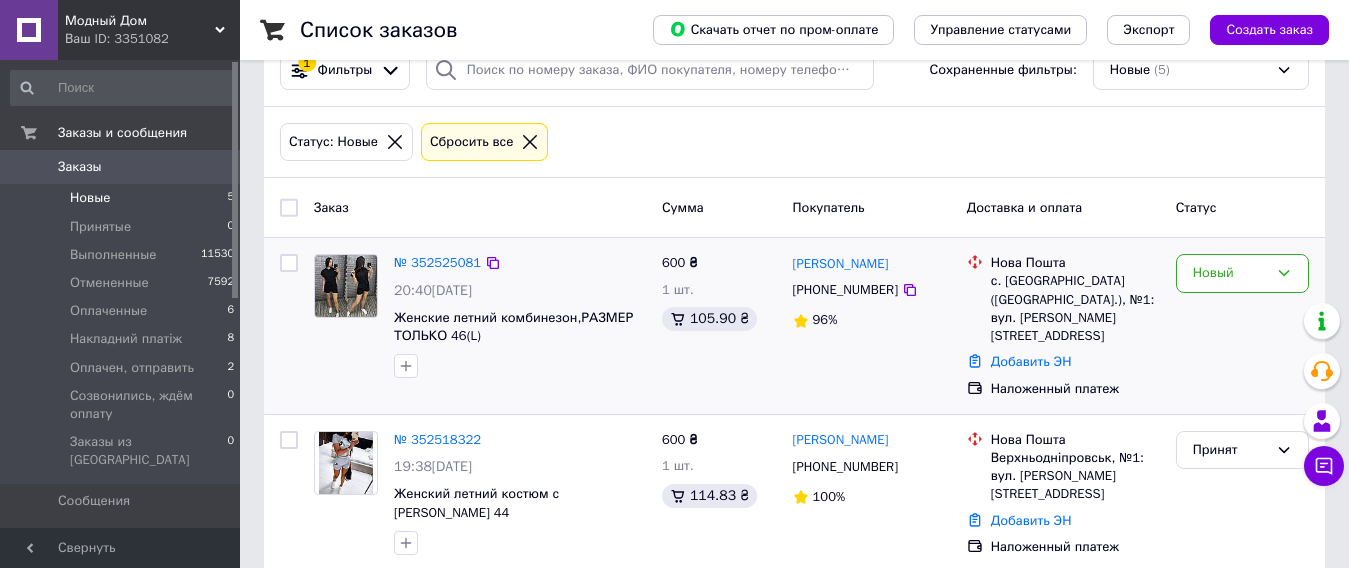 drag, startPoint x: 1229, startPoint y: 261, endPoint x: 1230, endPoint y: 294, distance: 33.01515 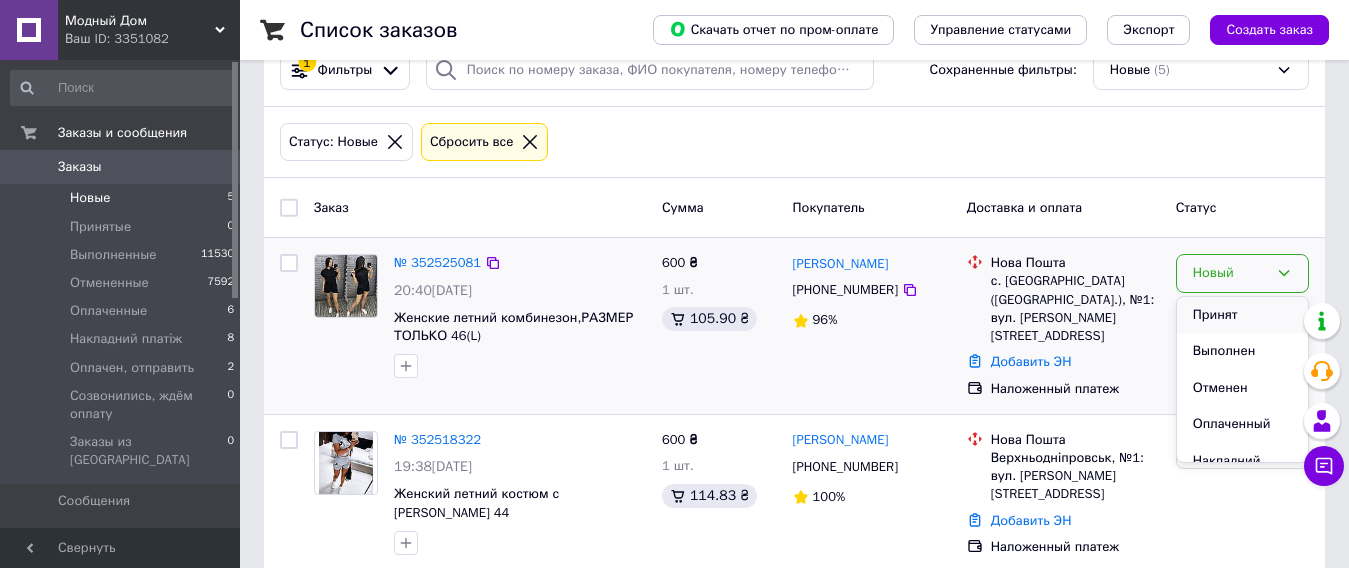click on "Принят" at bounding box center (1242, 315) 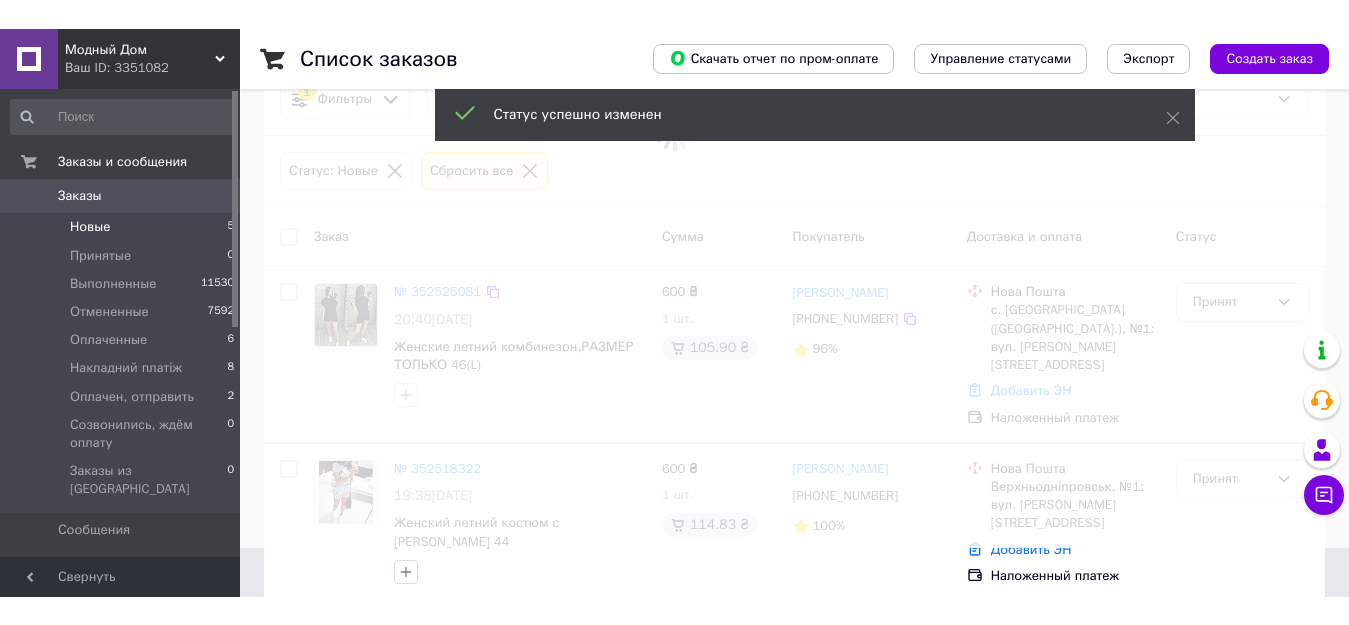 scroll, scrollTop: 0, scrollLeft: 0, axis: both 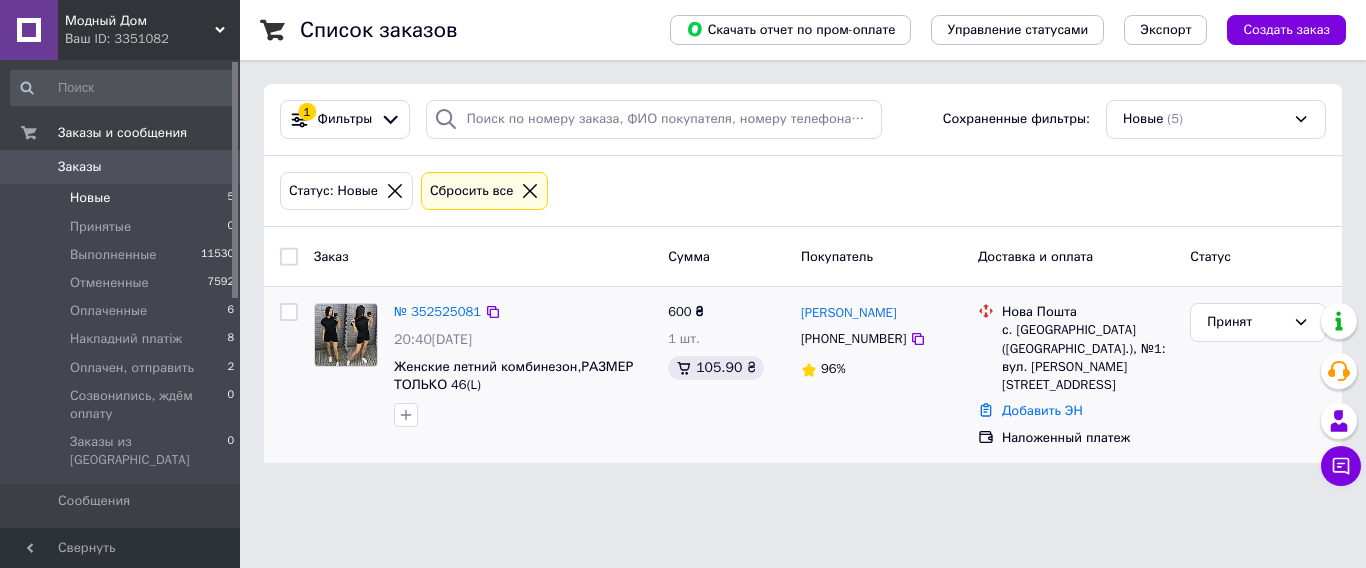 click on "Заказы" at bounding box center (121, 167) 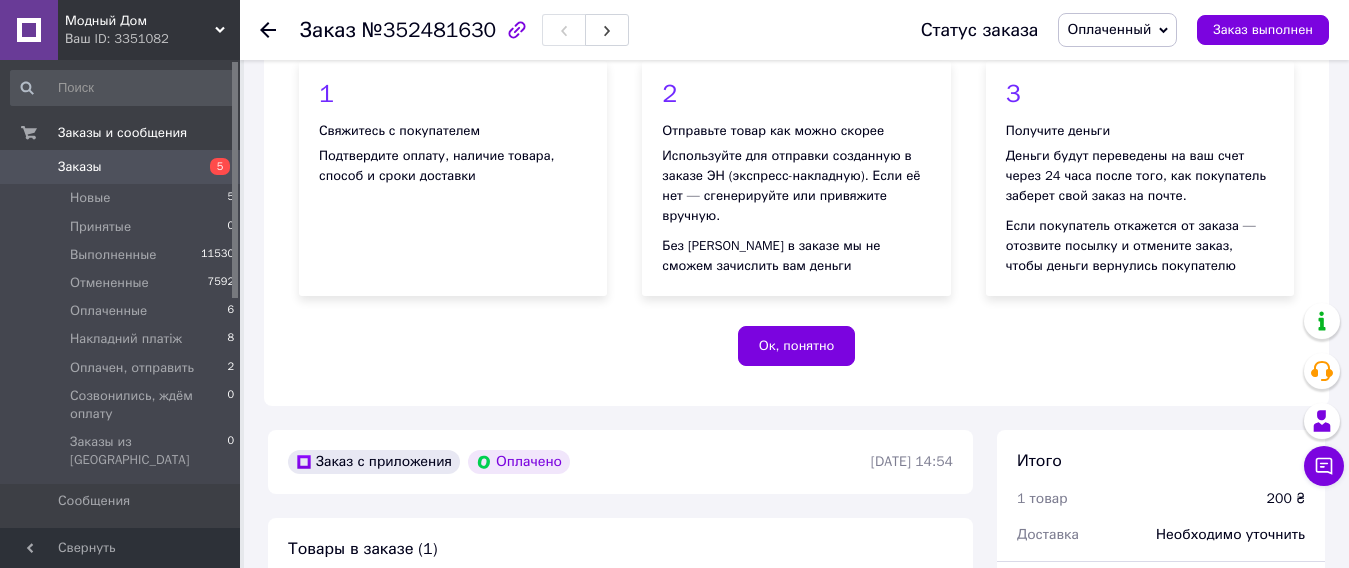 scroll, scrollTop: 500, scrollLeft: 0, axis: vertical 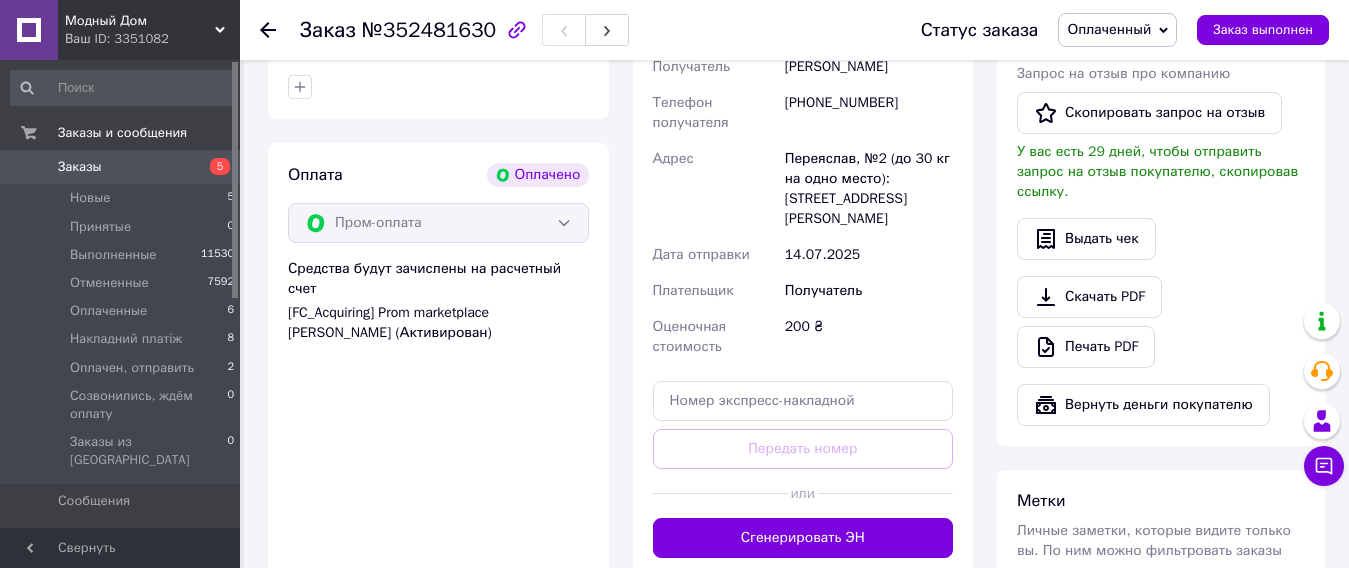 drag, startPoint x: 773, startPoint y: 97, endPoint x: 908, endPoint y: 82, distance: 135.83078 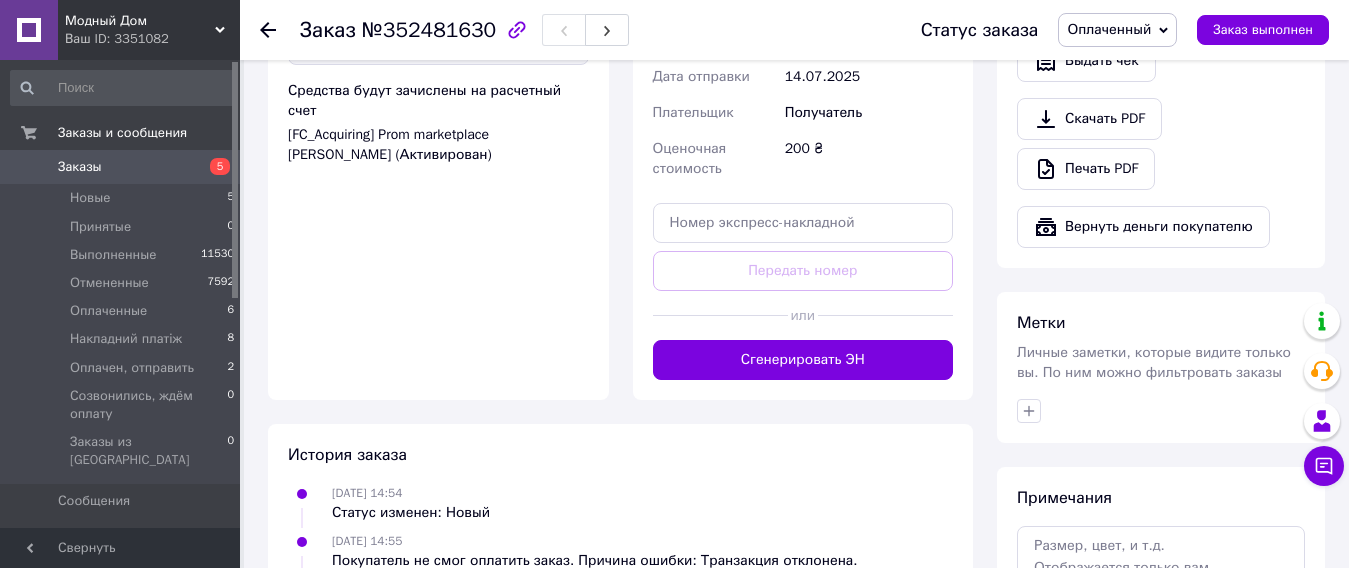 scroll, scrollTop: 1400, scrollLeft: 0, axis: vertical 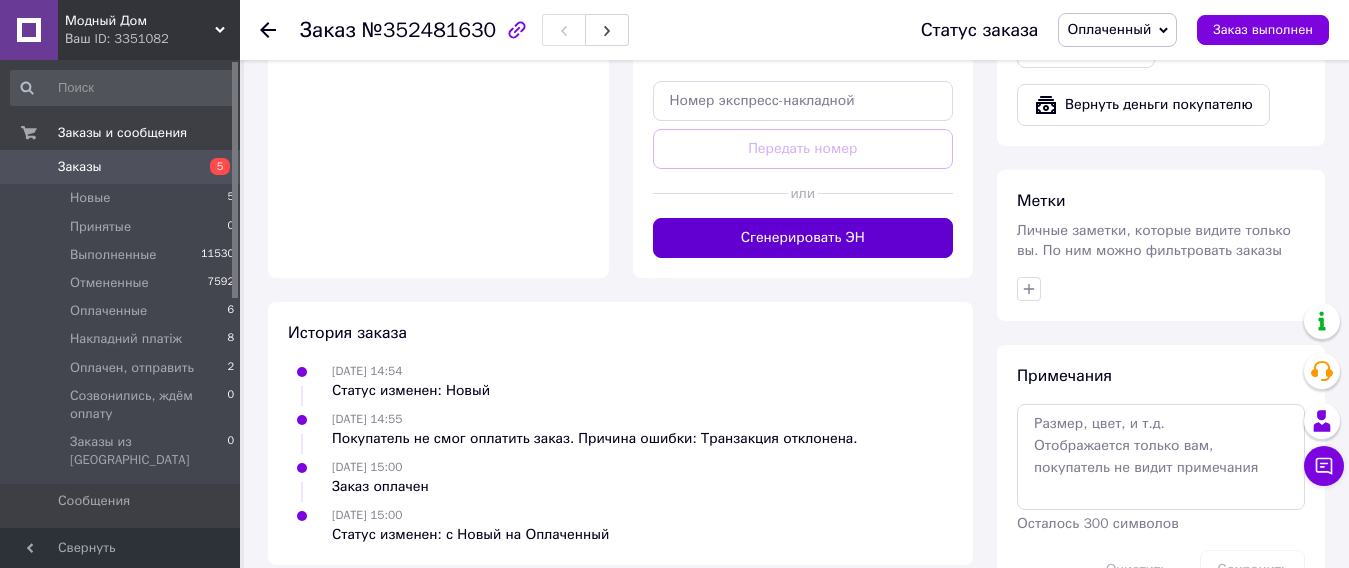 click on "Сгенерировать ЭН" at bounding box center [803, 238] 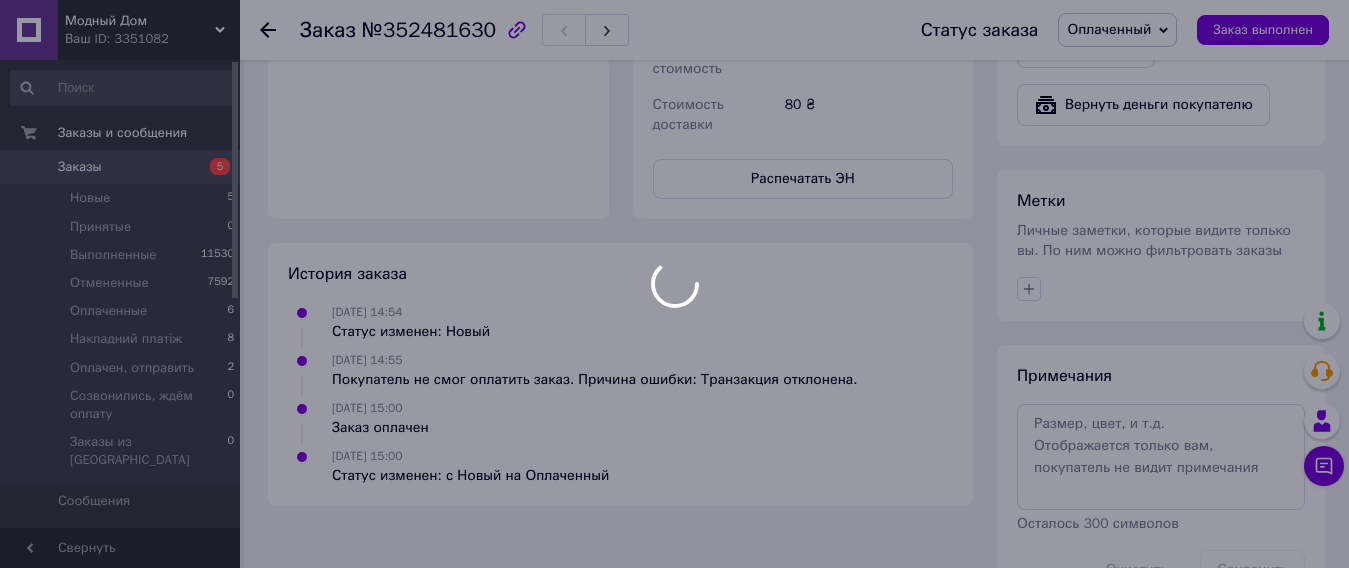 scroll, scrollTop: 1000, scrollLeft: 0, axis: vertical 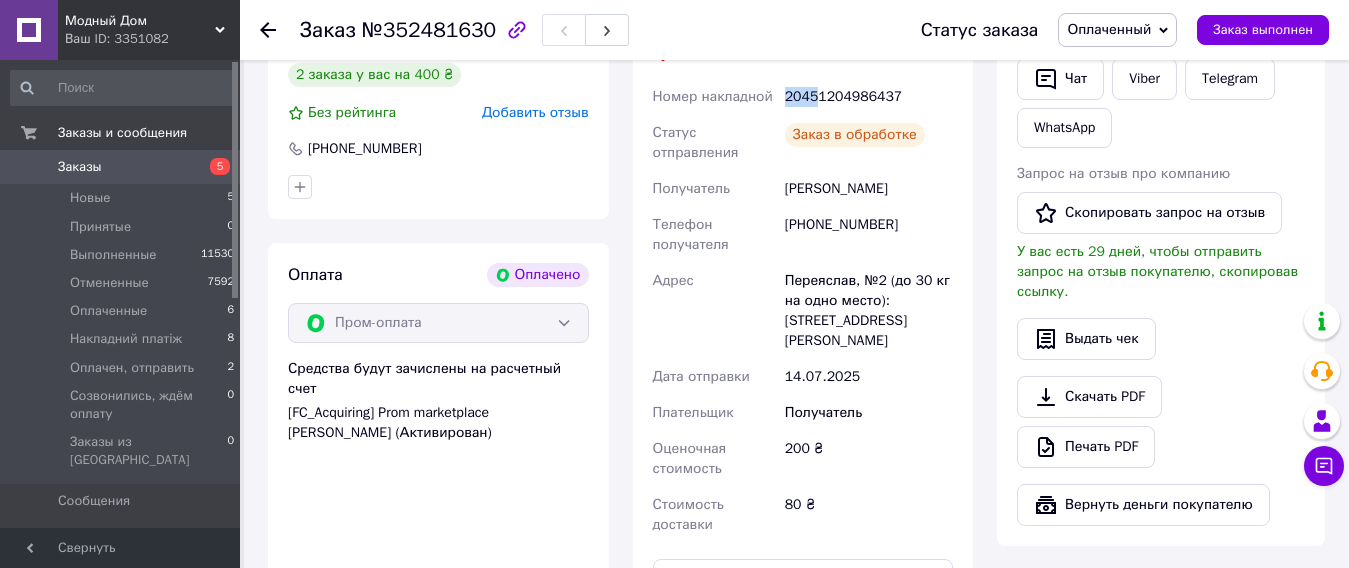 drag, startPoint x: 790, startPoint y: 96, endPoint x: 861, endPoint y: 93, distance: 71.063354 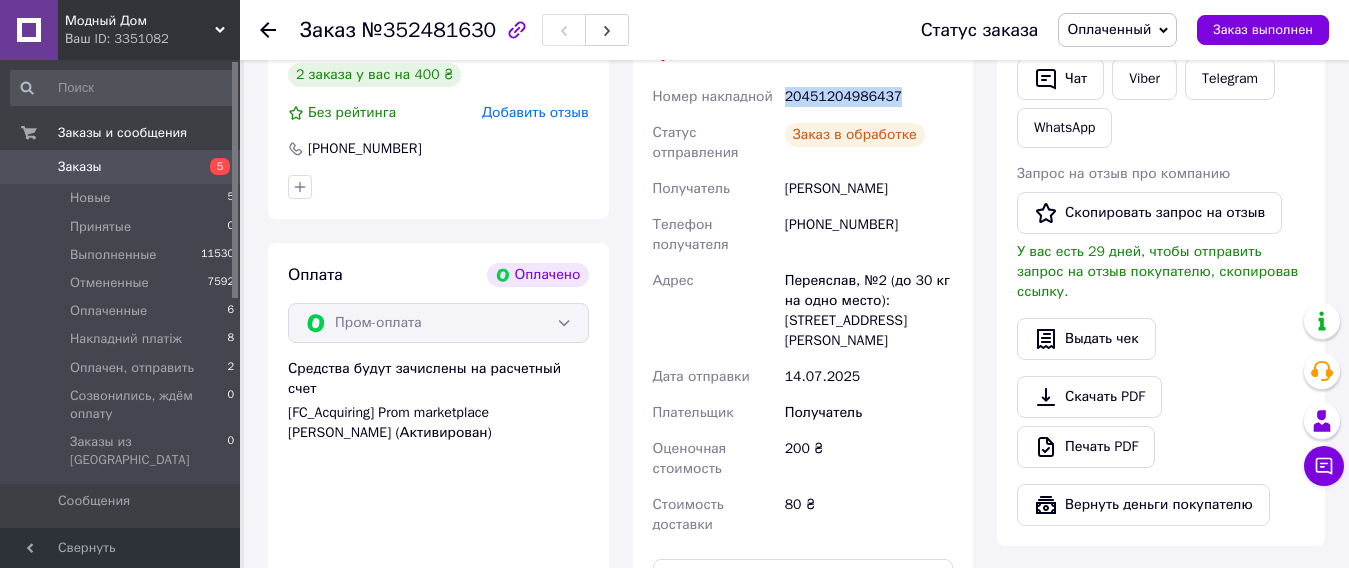 copy on "20451204986437" 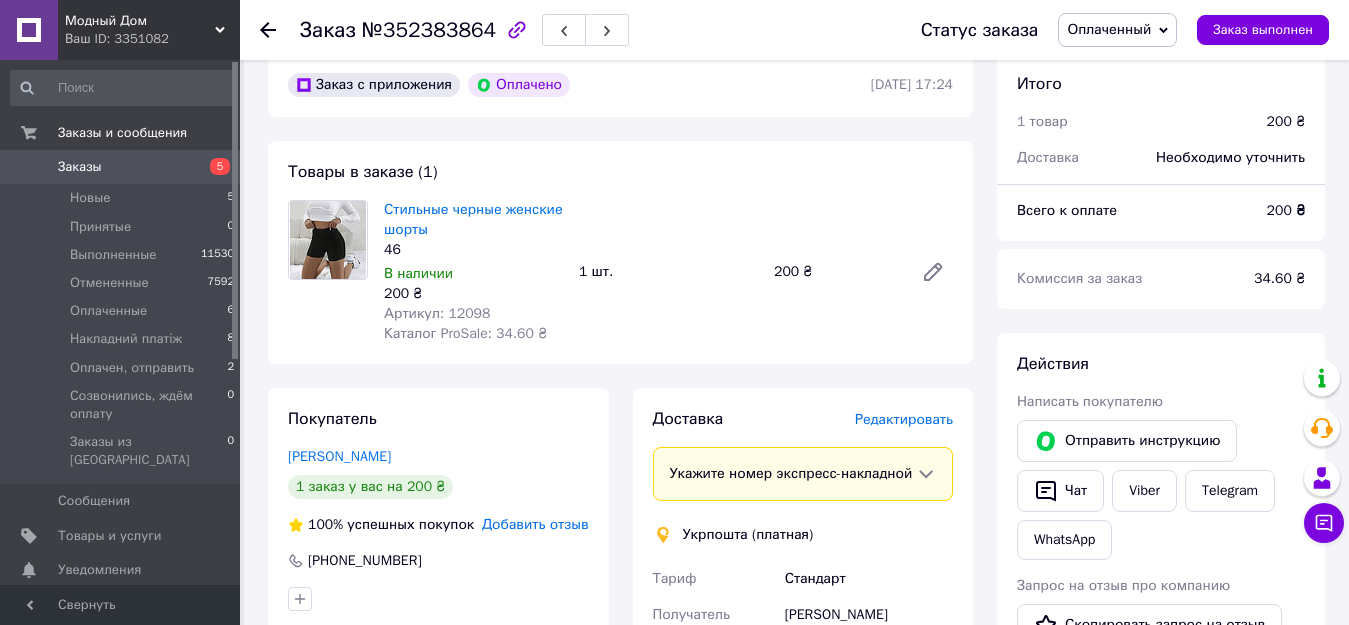 scroll, scrollTop: 600, scrollLeft: 0, axis: vertical 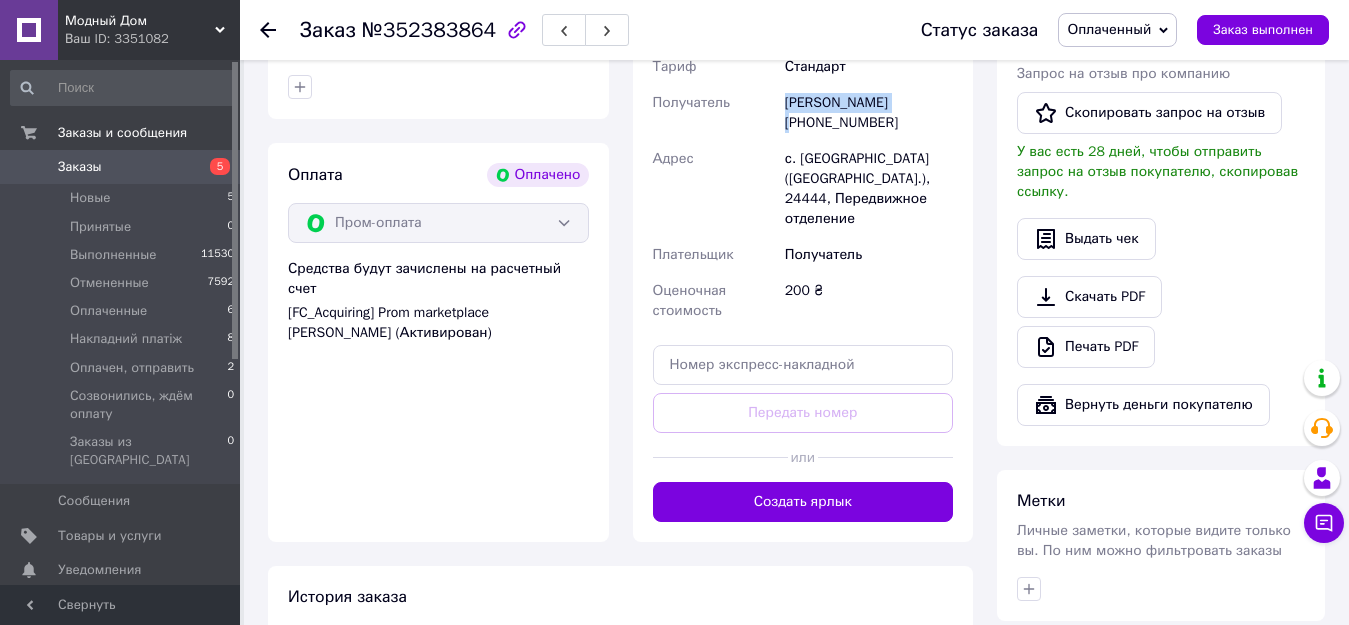 drag, startPoint x: 774, startPoint y: 123, endPoint x: 903, endPoint y: 123, distance: 129 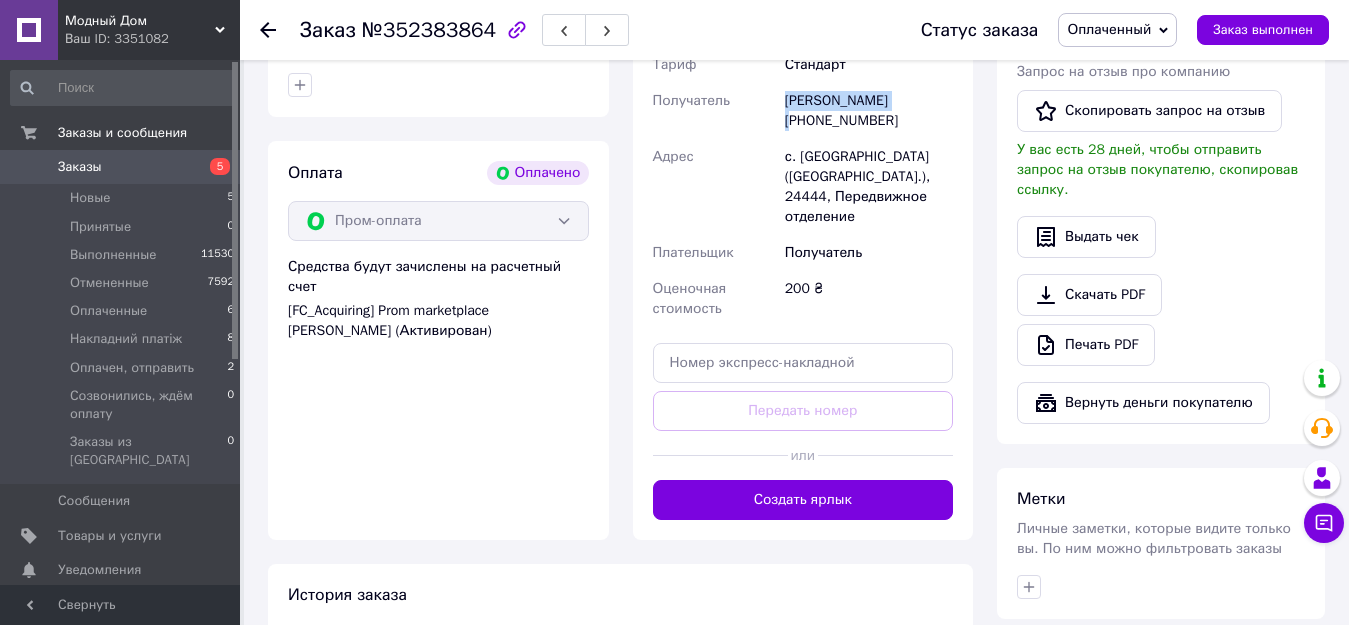 scroll, scrollTop: 1389, scrollLeft: 0, axis: vertical 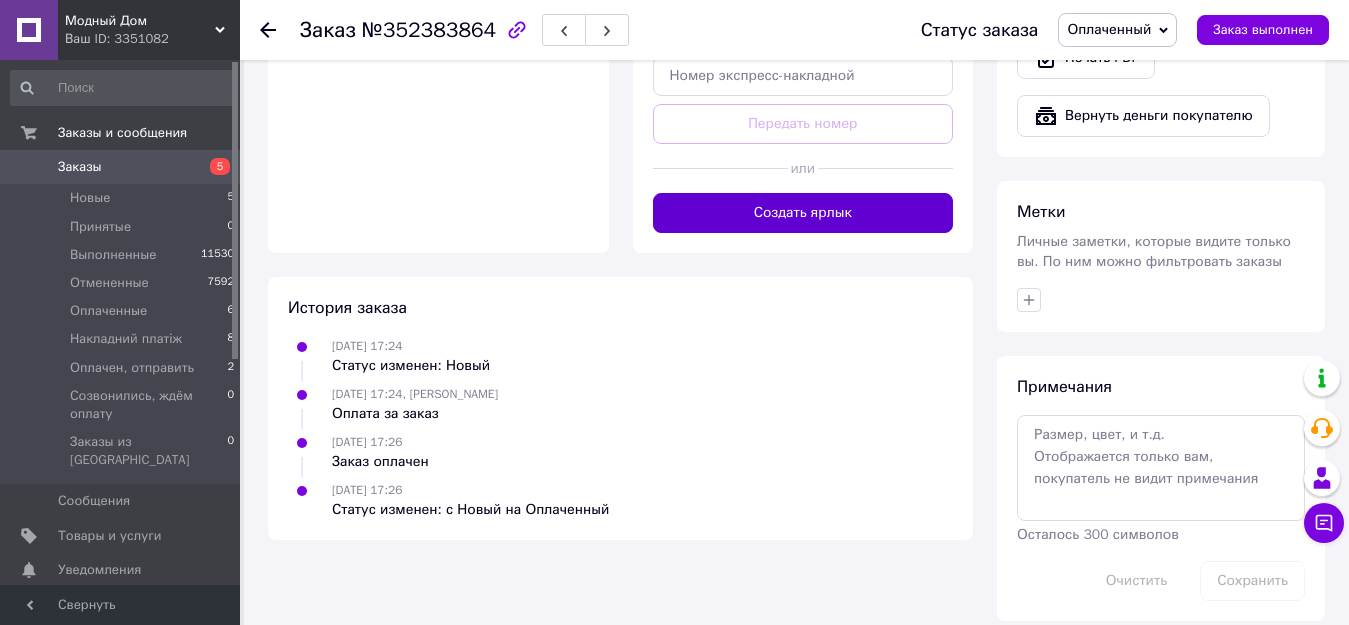 click on "Создать ярлык" at bounding box center (803, 213) 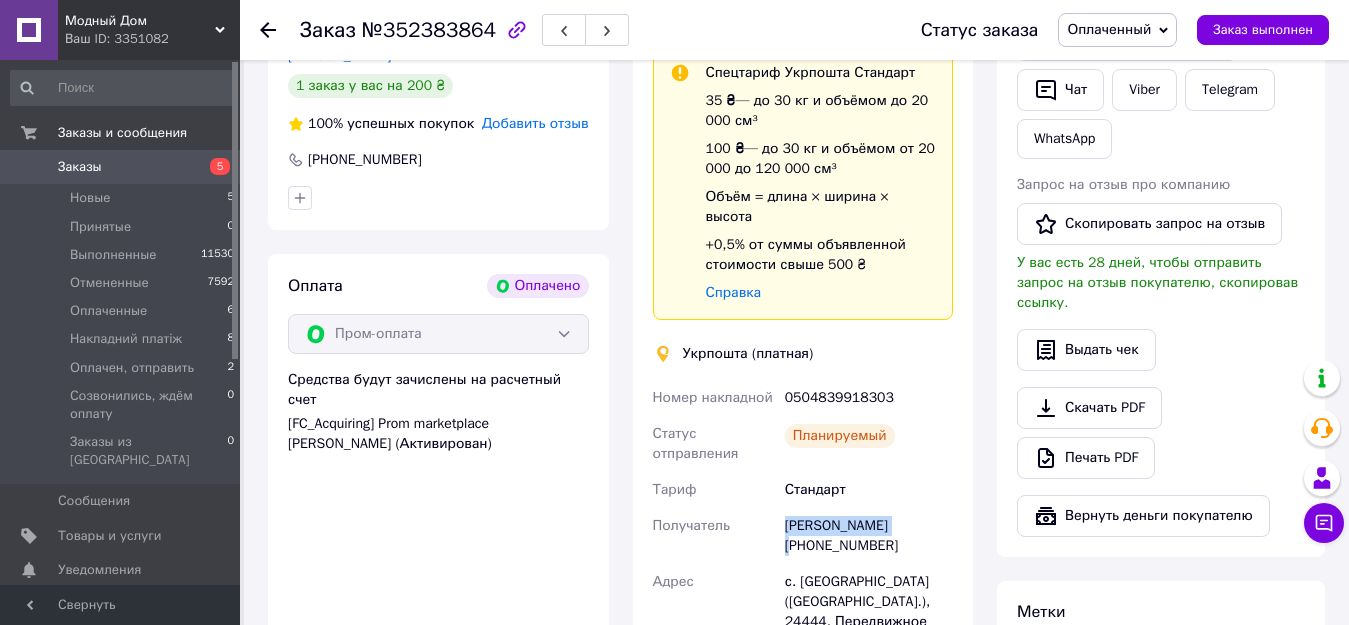 scroll, scrollTop: 1089, scrollLeft: 0, axis: vertical 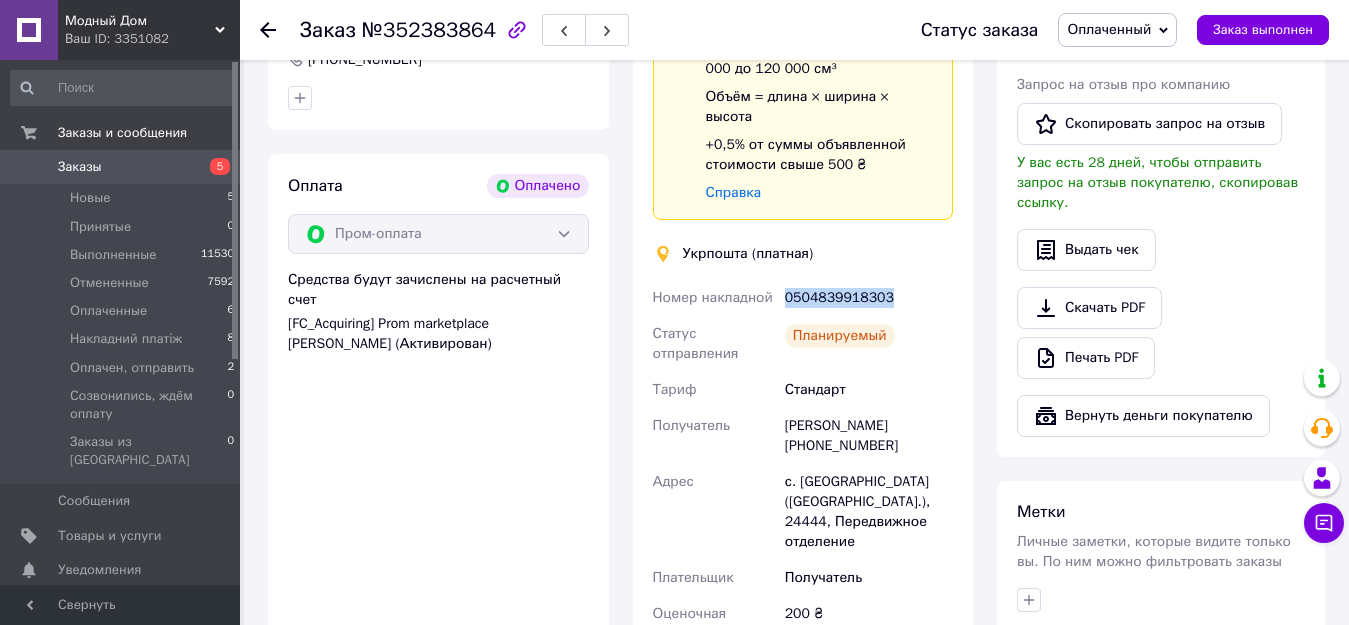 drag, startPoint x: 777, startPoint y: 278, endPoint x: 890, endPoint y: 276, distance: 113.0177 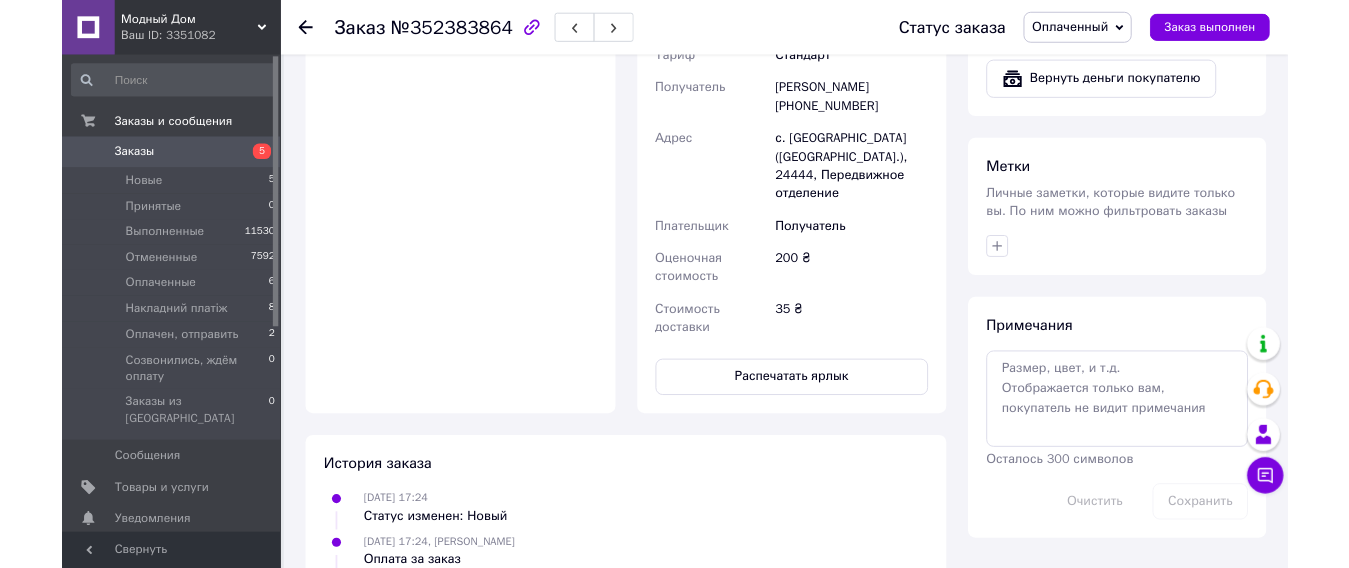 scroll, scrollTop: 1489, scrollLeft: 0, axis: vertical 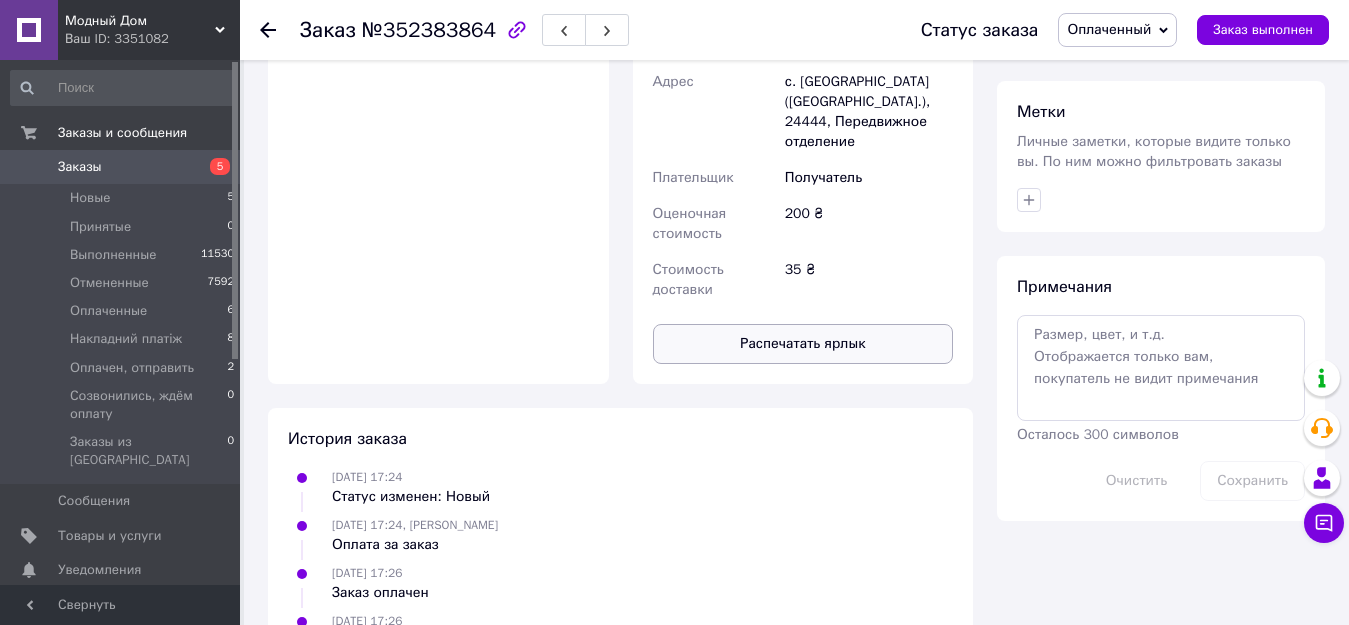 click on "Распечатать ярлык" at bounding box center [803, 344] 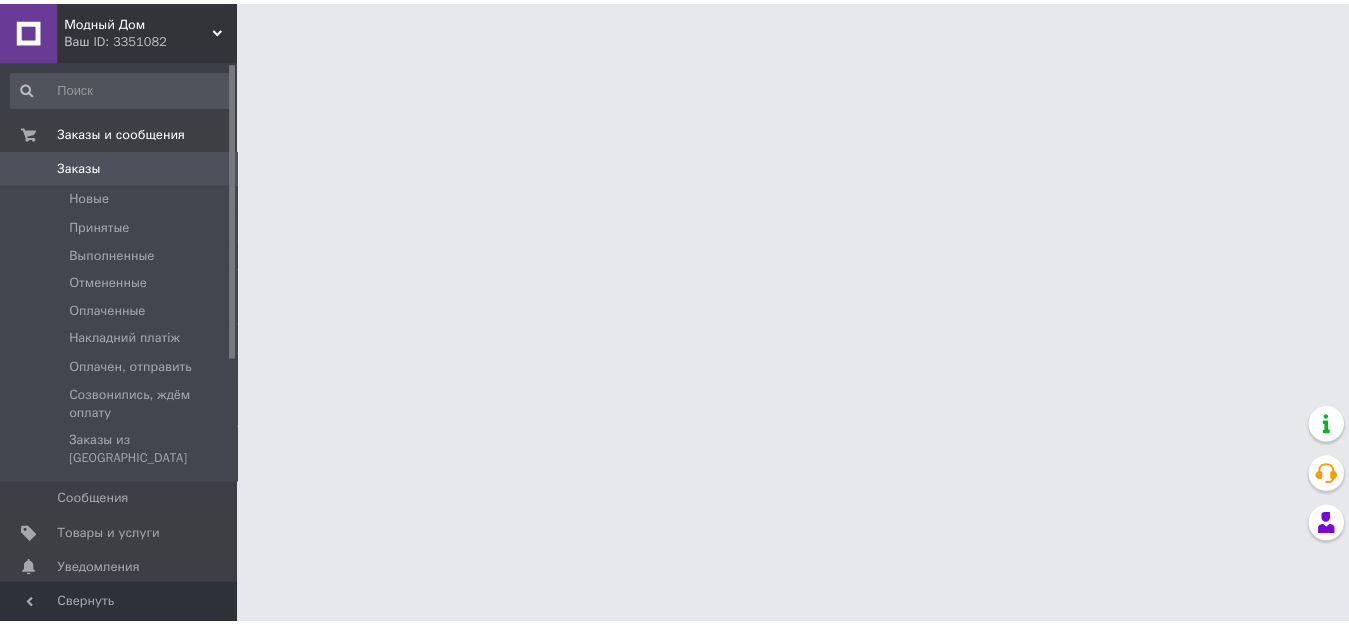 scroll, scrollTop: 0, scrollLeft: 0, axis: both 